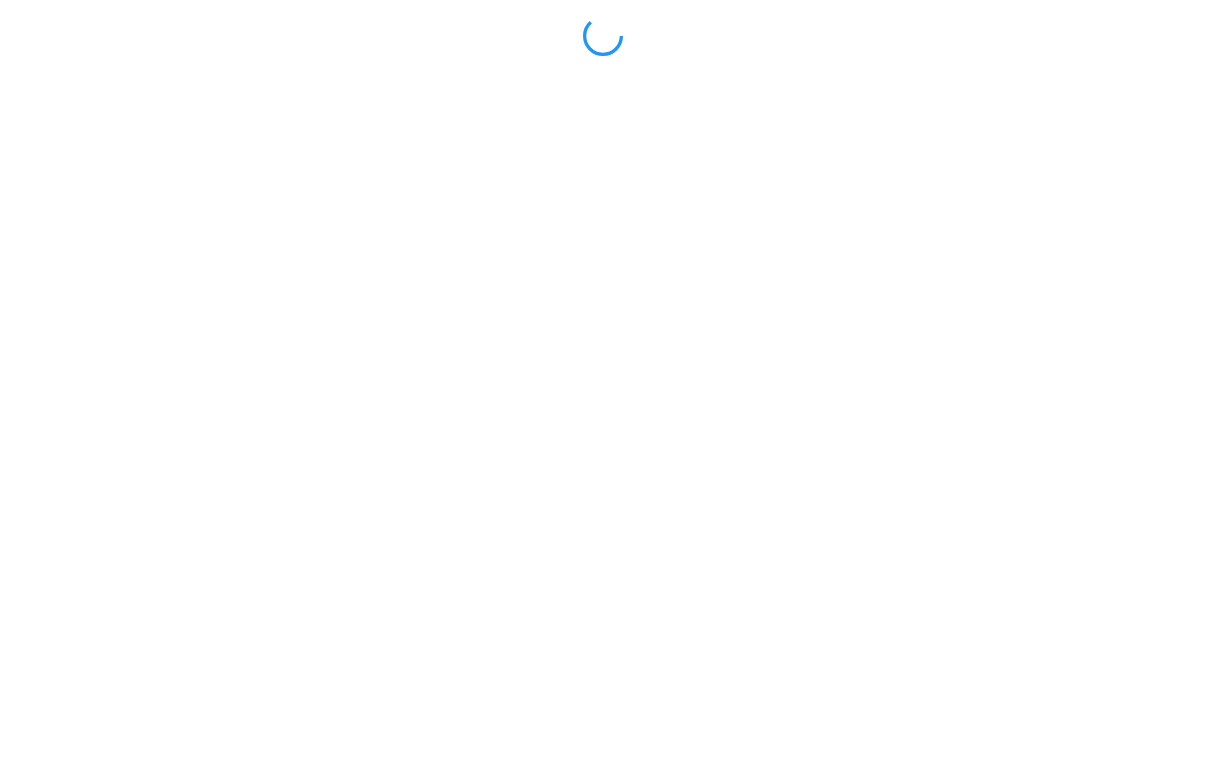 scroll, scrollTop: 0, scrollLeft: 0, axis: both 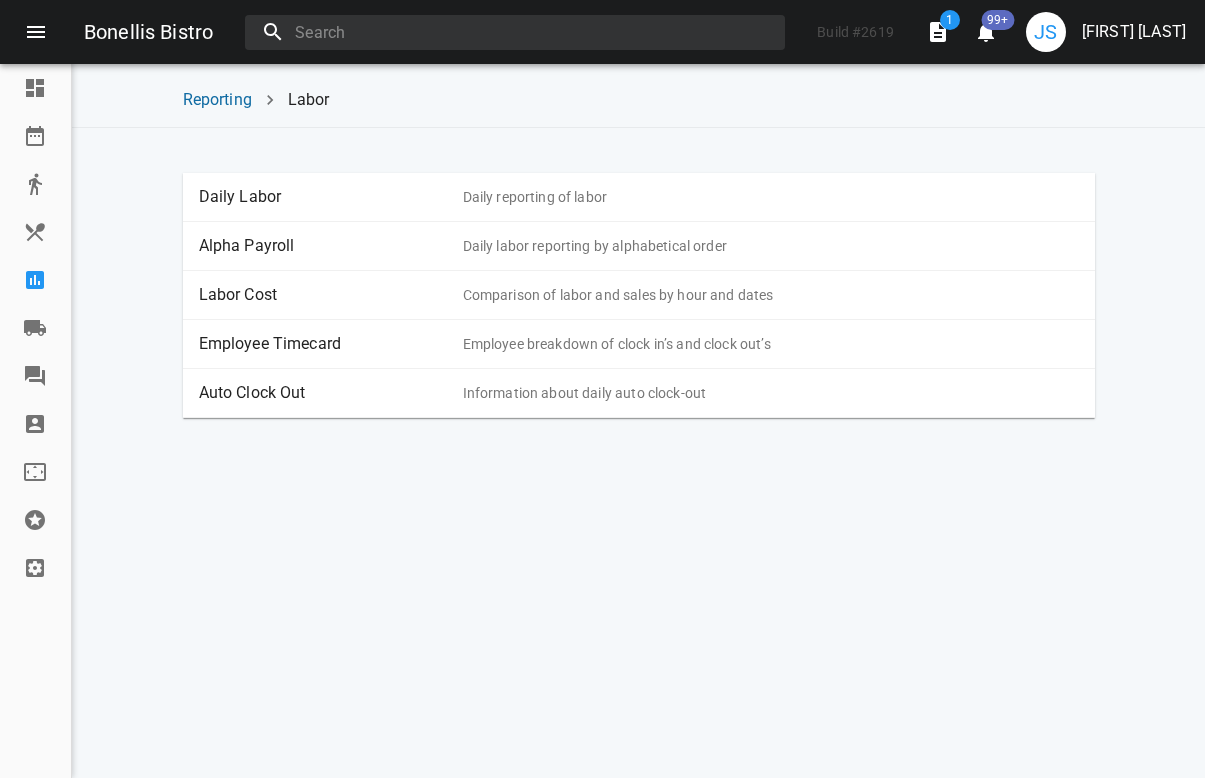 click at bounding box center [35, 280] 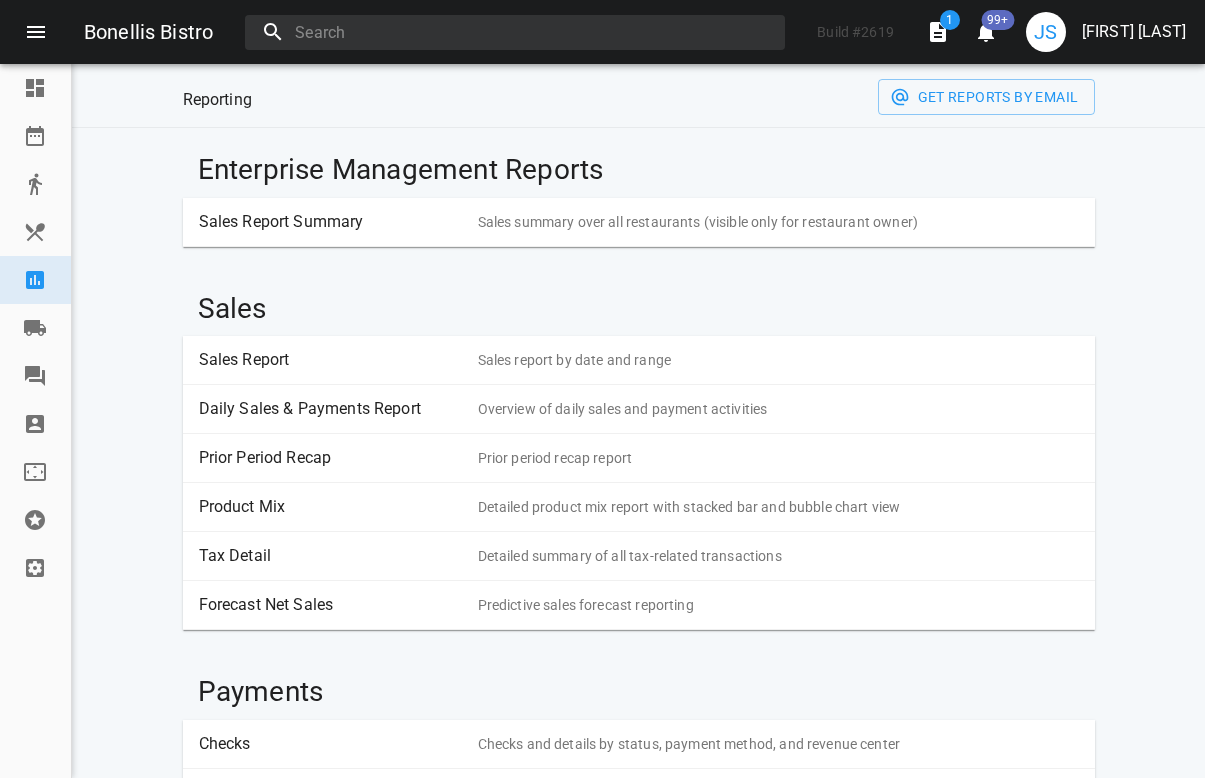 click on "Sales Report" at bounding box center [331, 360] 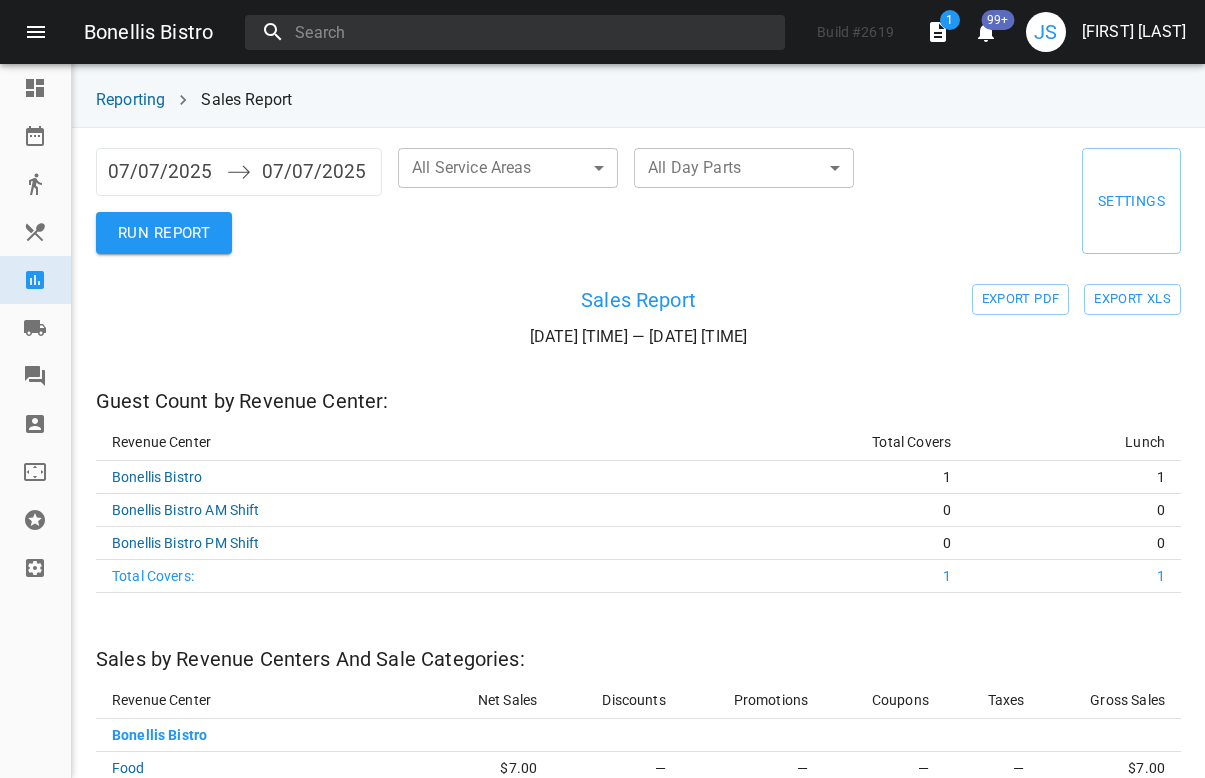 click on "07/07/2025" at bounding box center (162, 172) 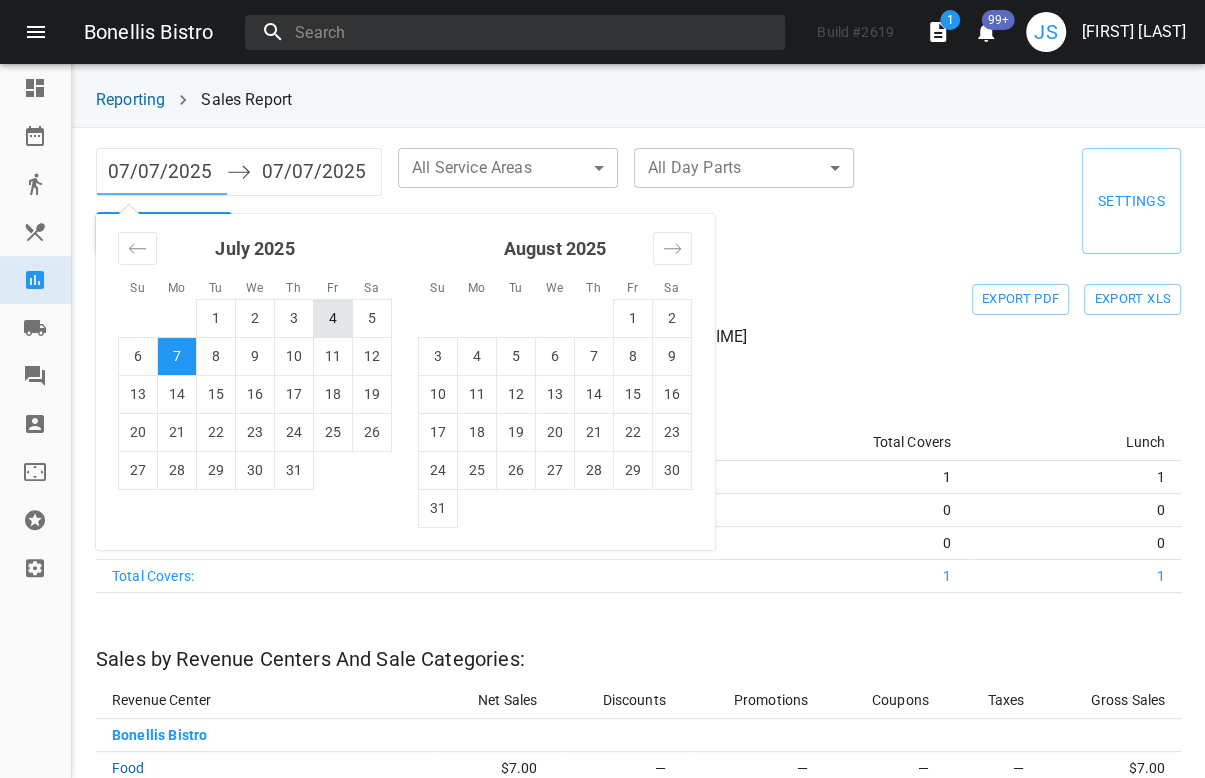 click on "4" at bounding box center (333, 318) 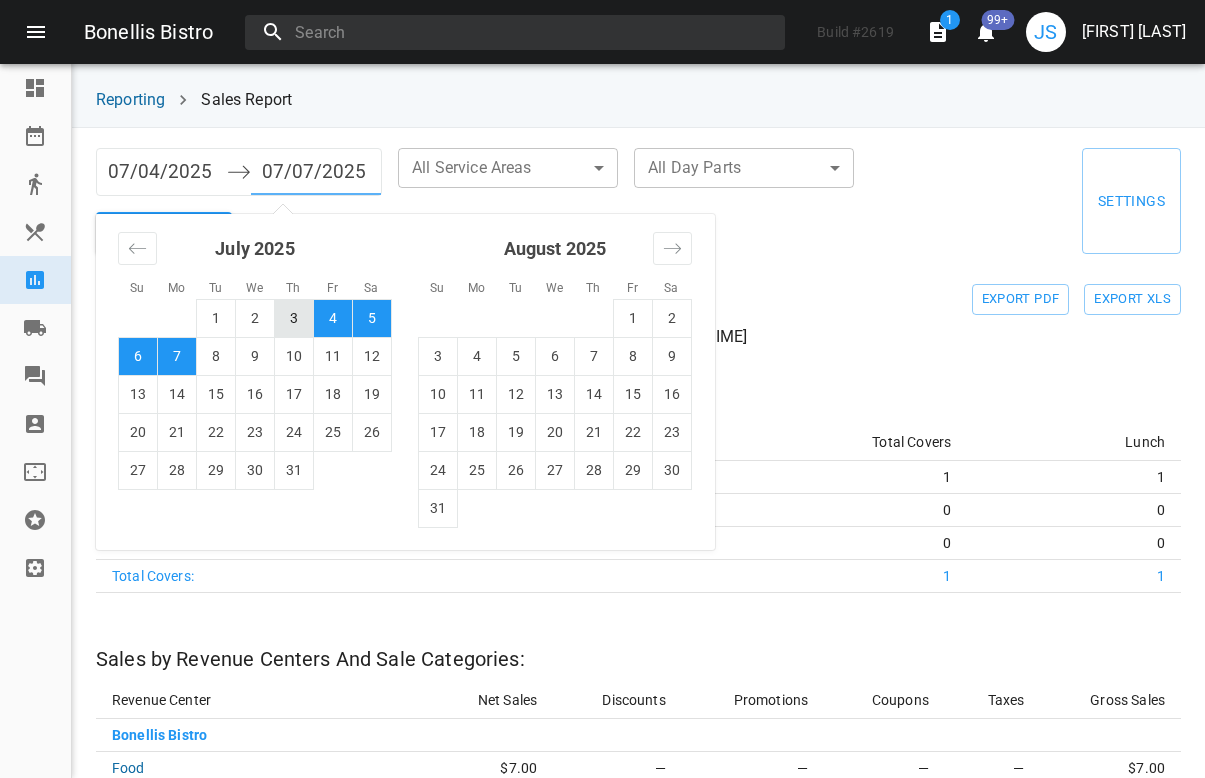 click on "3" at bounding box center [294, 318] 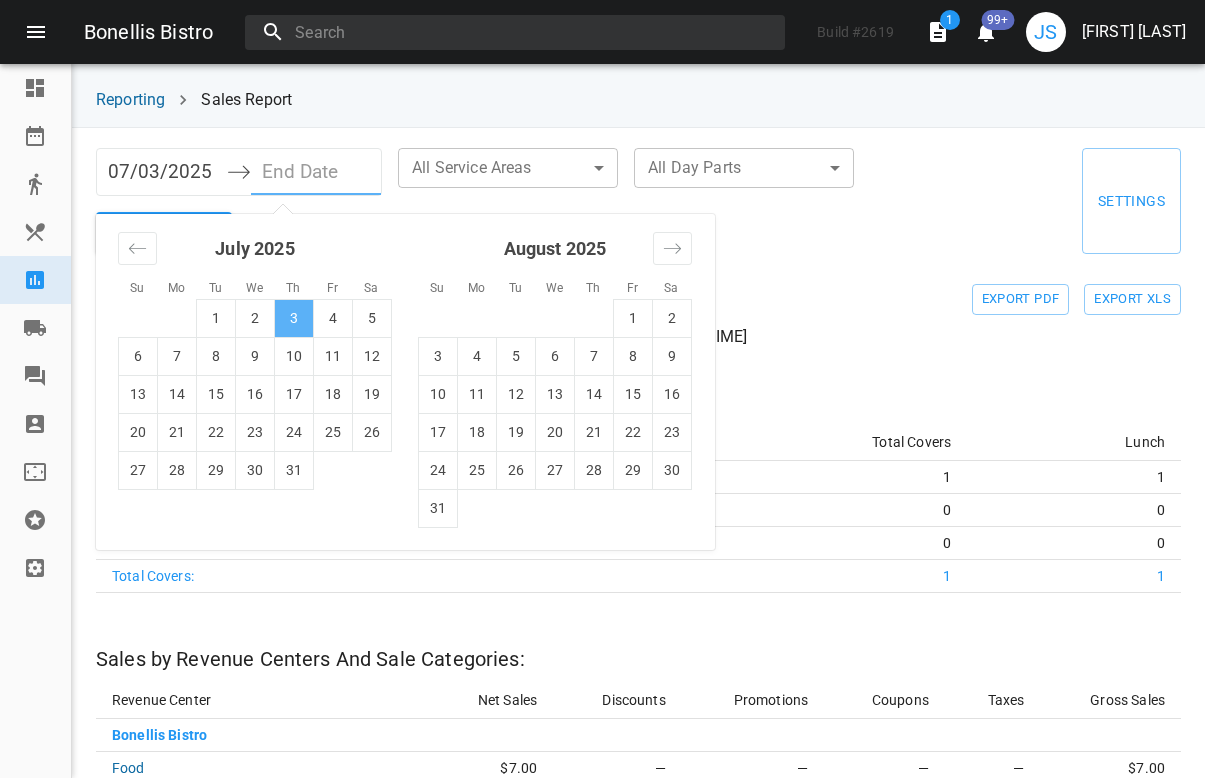 click on "3" at bounding box center [294, 318] 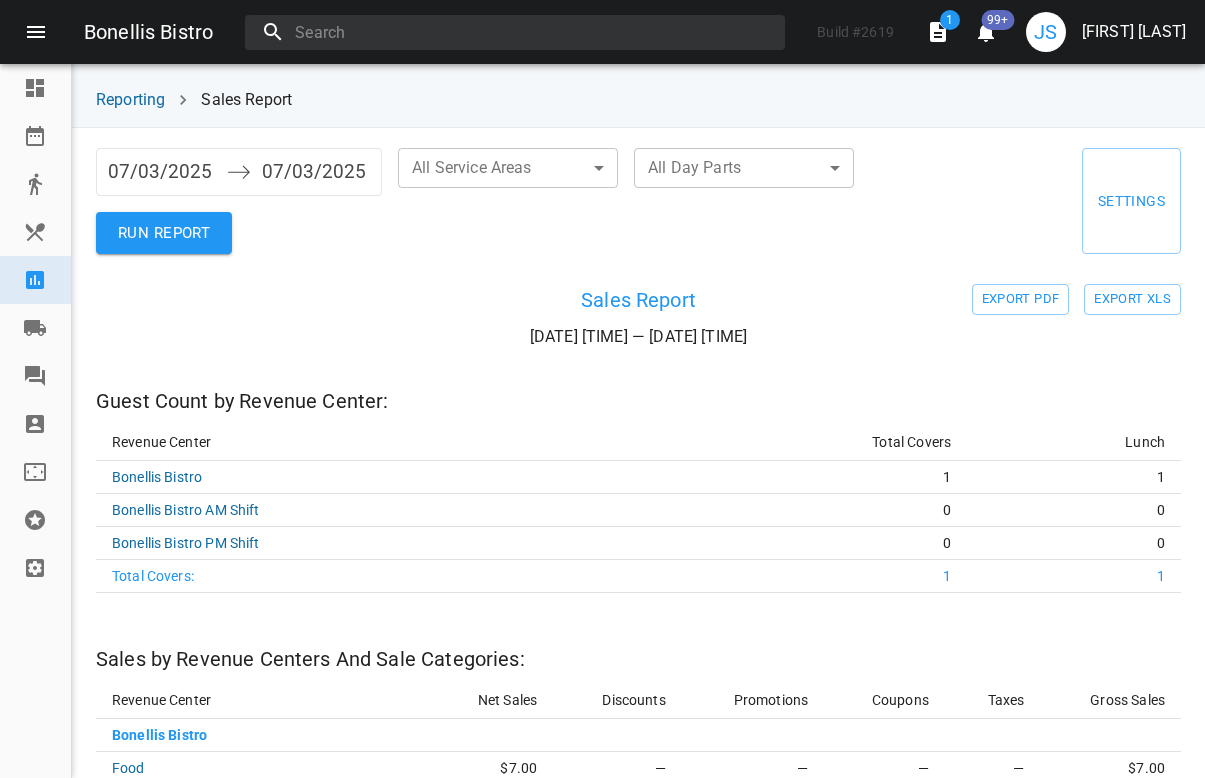 click on "RUN REPORT" at bounding box center [164, 233] 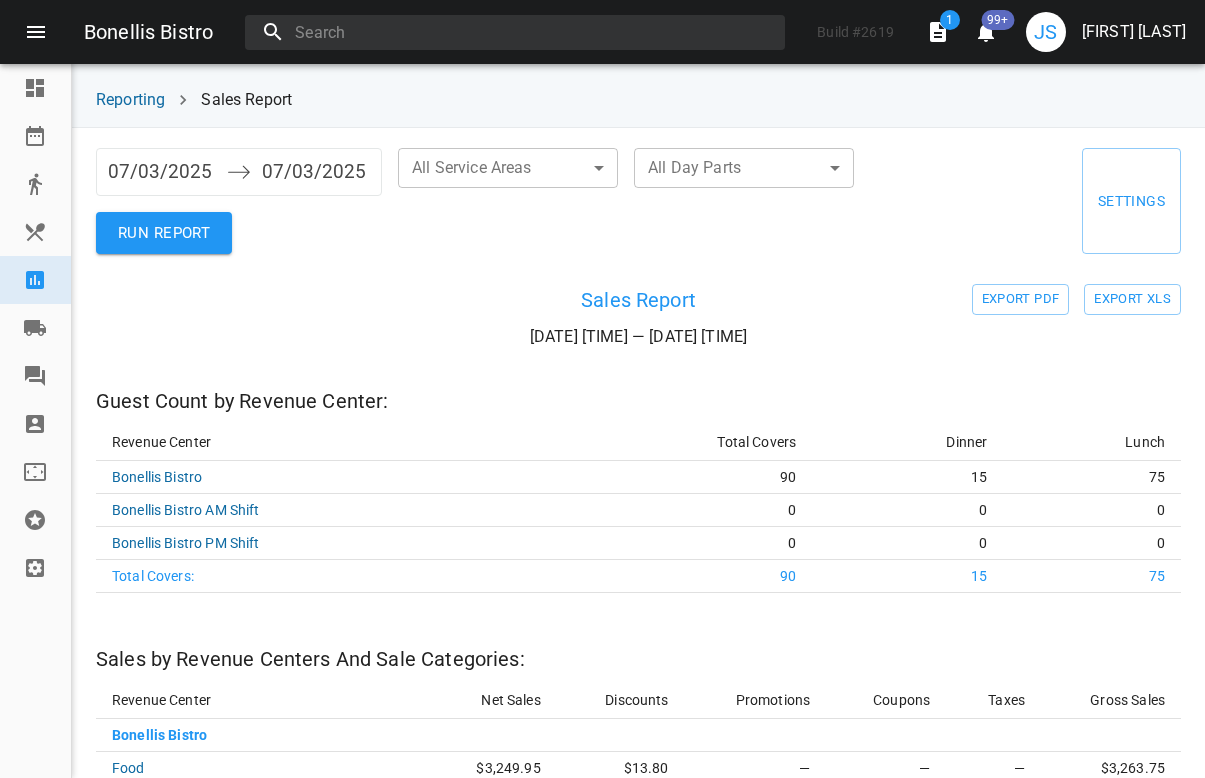 click on "RUN REPORT" at bounding box center [164, 233] 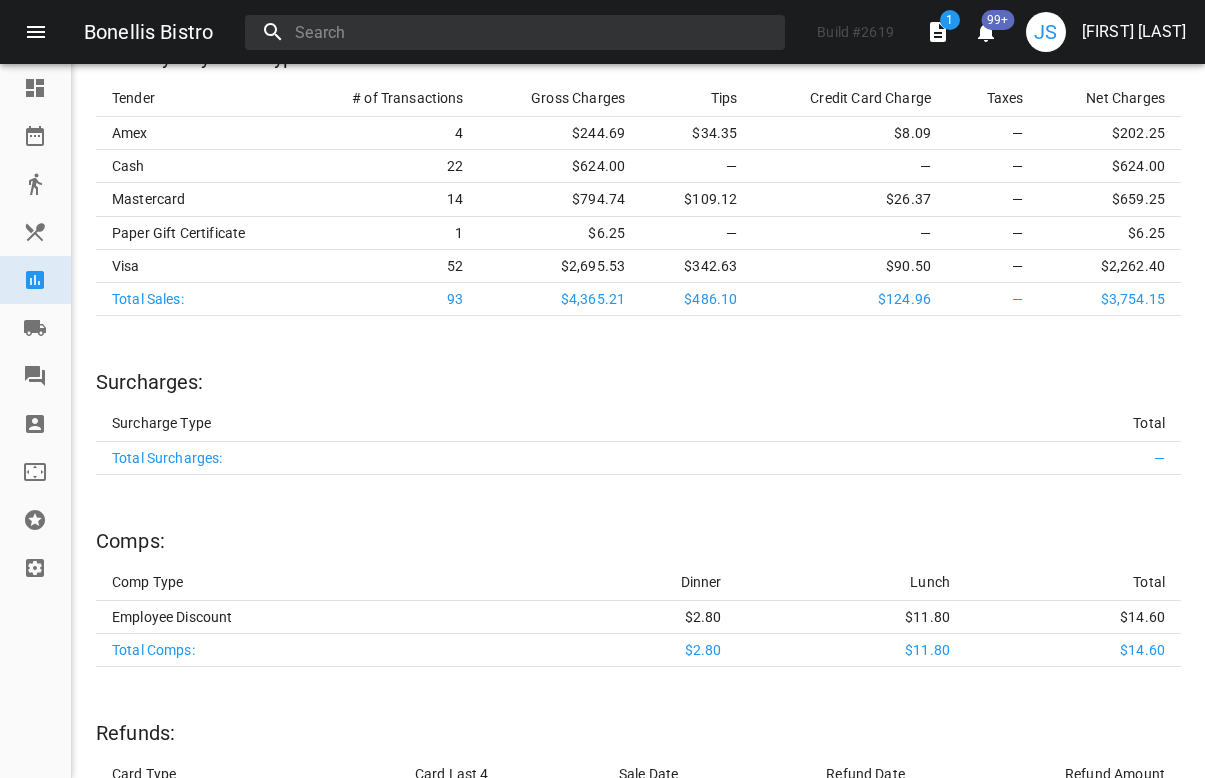 scroll, scrollTop: 2927, scrollLeft: 0, axis: vertical 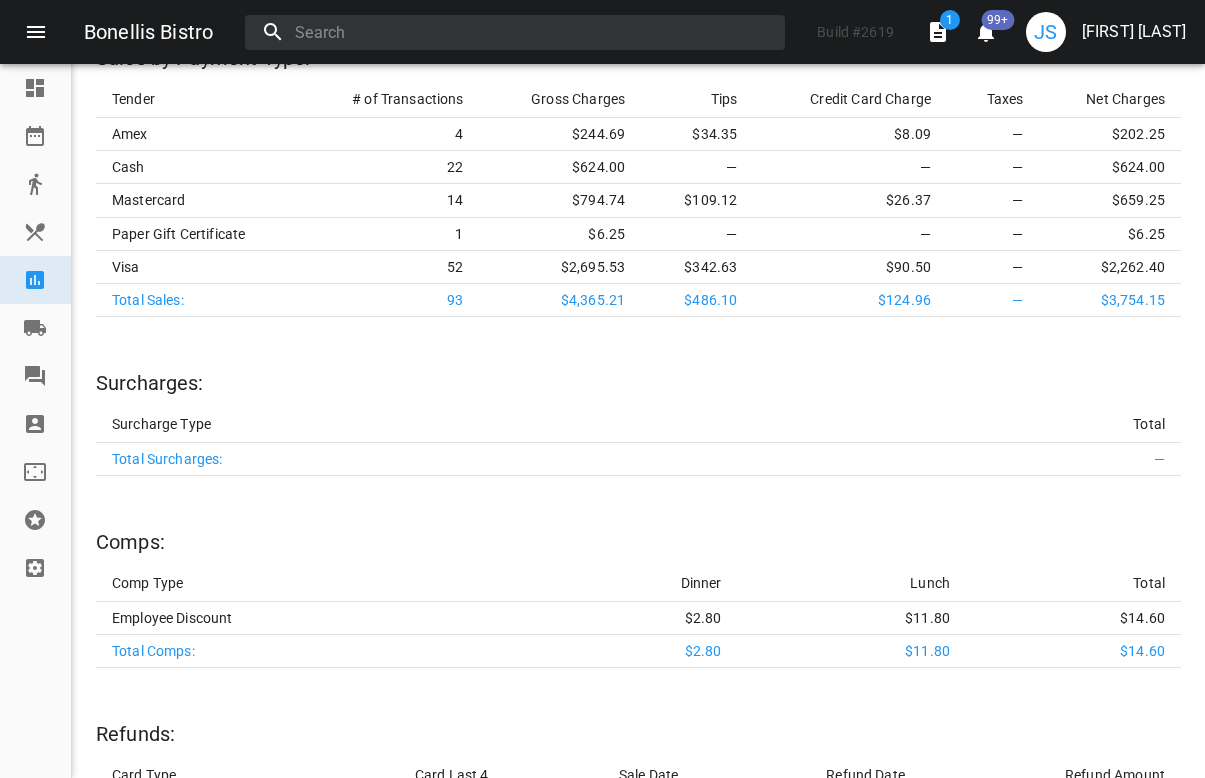 type 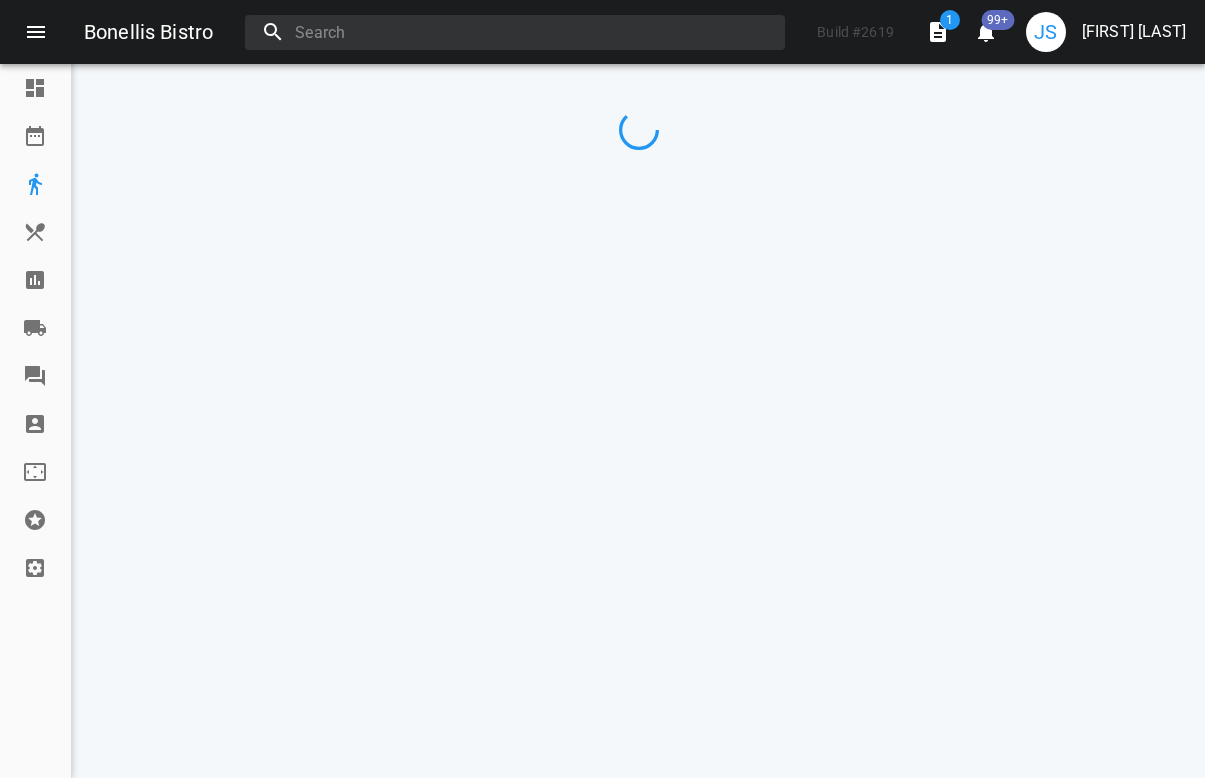 scroll, scrollTop: 0, scrollLeft: 0, axis: both 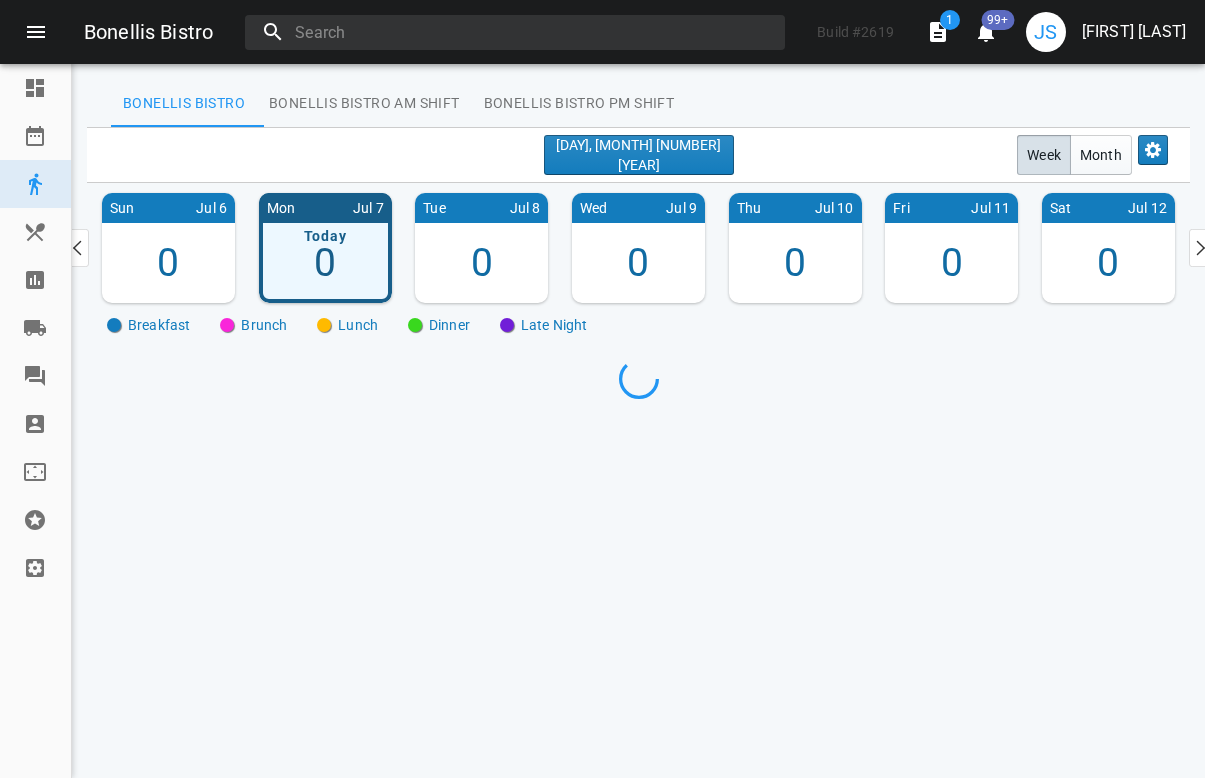 click at bounding box center [35, 520] 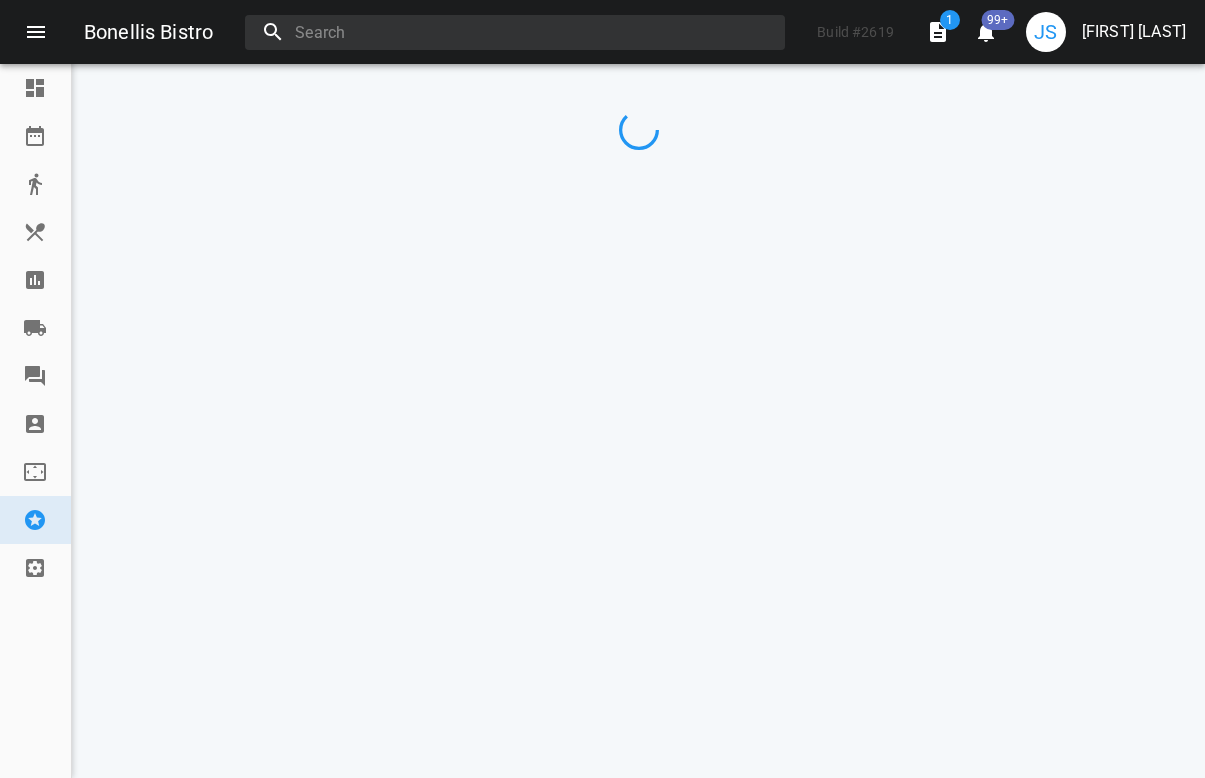 click at bounding box center (35, 424) 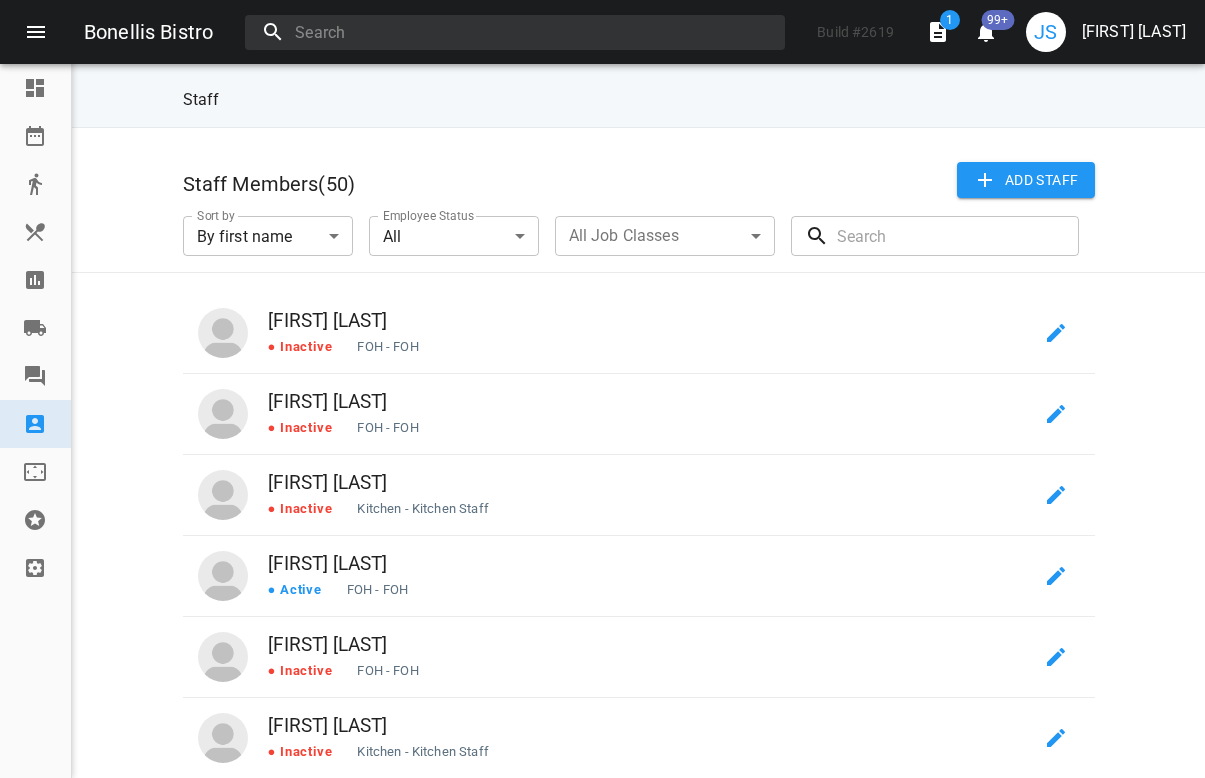 click at bounding box center [35, 280] 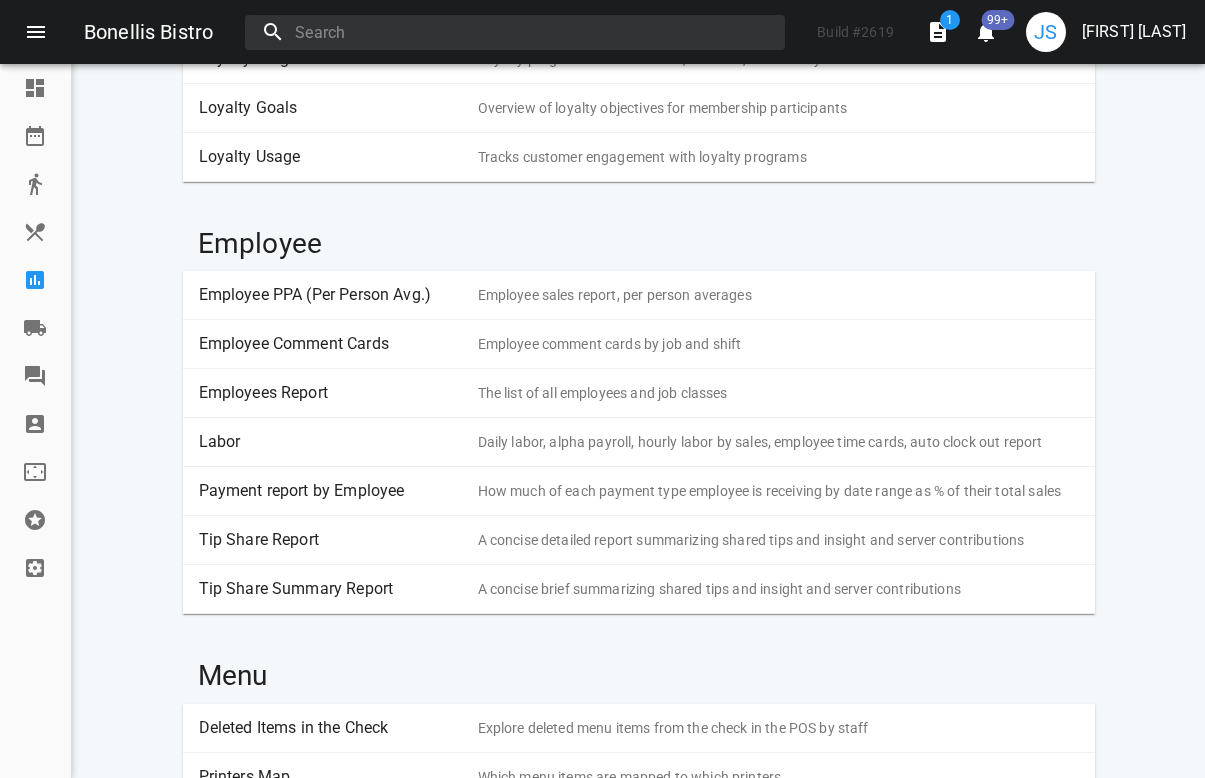 scroll, scrollTop: 1457, scrollLeft: 0, axis: vertical 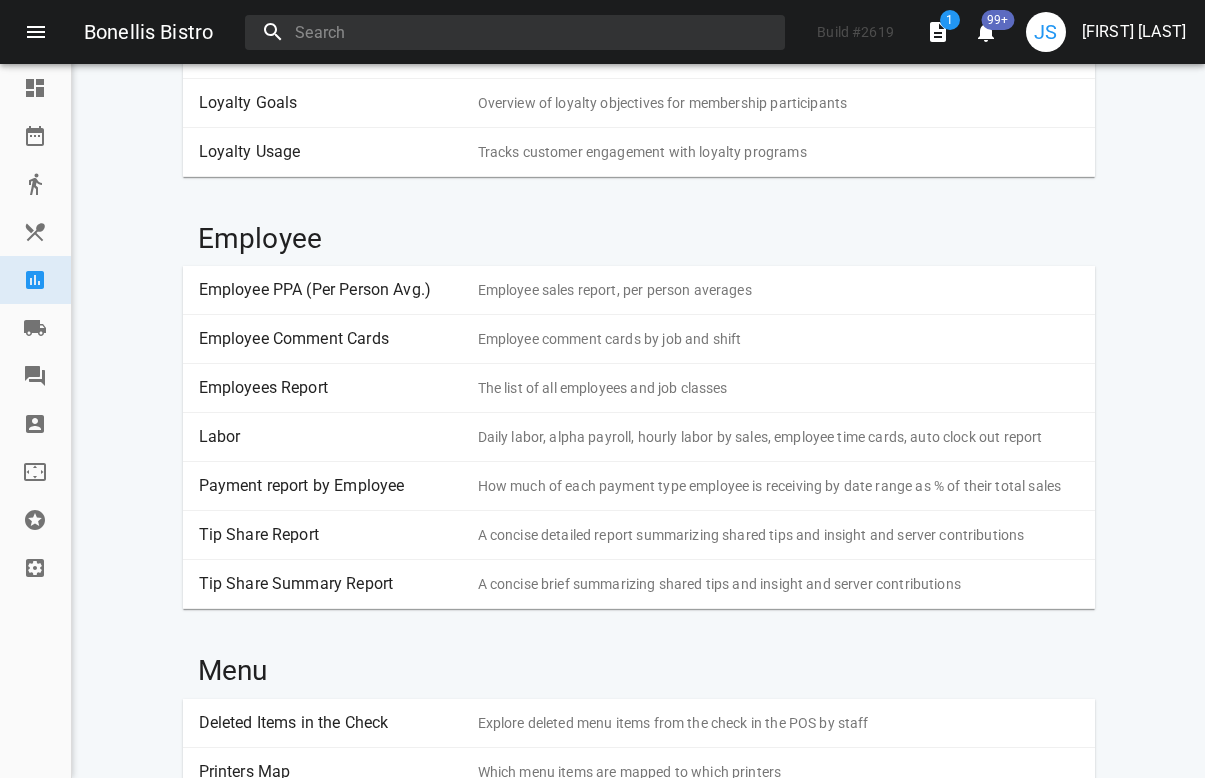 click on "Daily labor, alpha payroll, hourly labor by sales, employee time cards, auto clock out report" at bounding box center [778, 437] 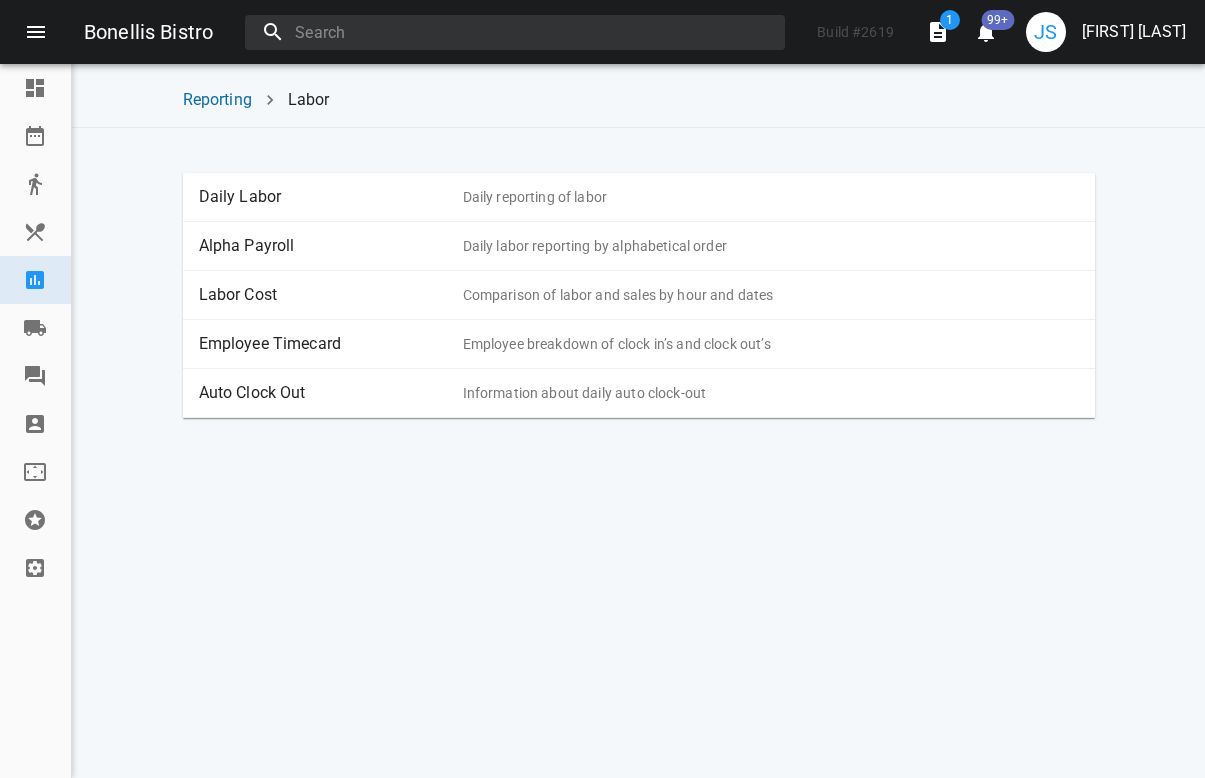 scroll, scrollTop: 0, scrollLeft: 0, axis: both 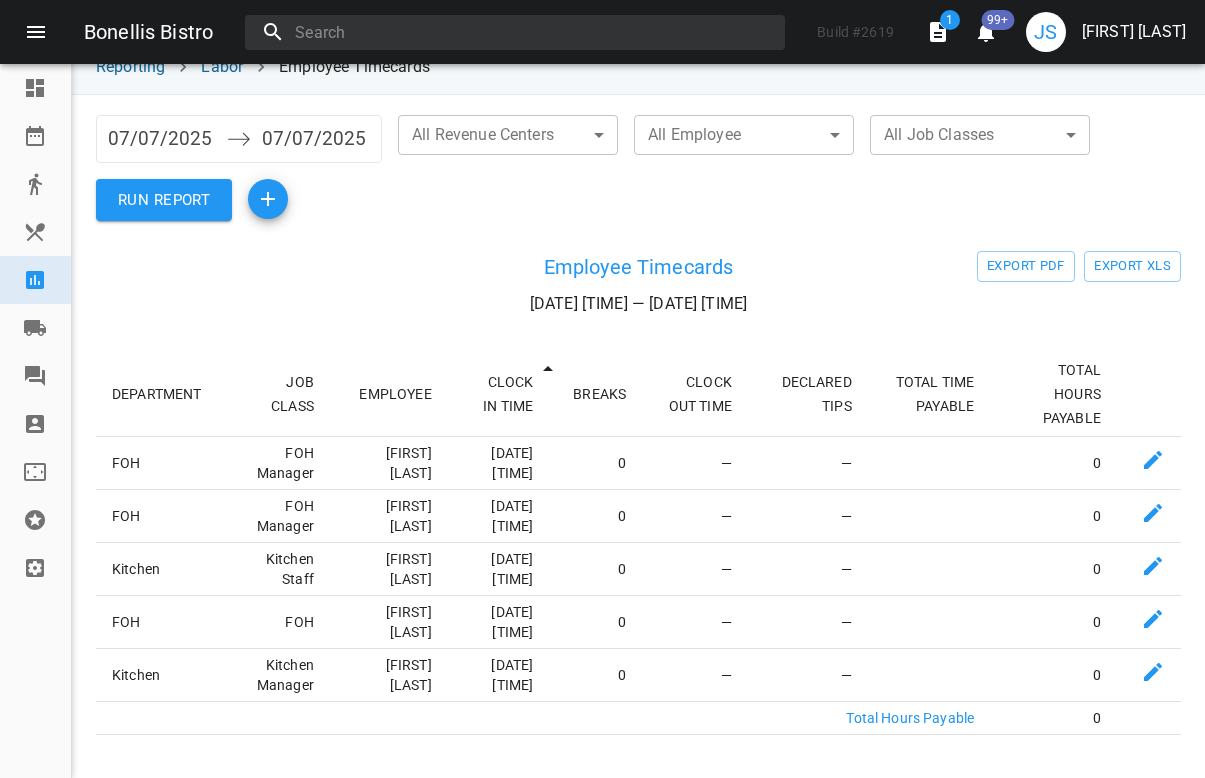 click on "07/07/2025" at bounding box center [162, 139] 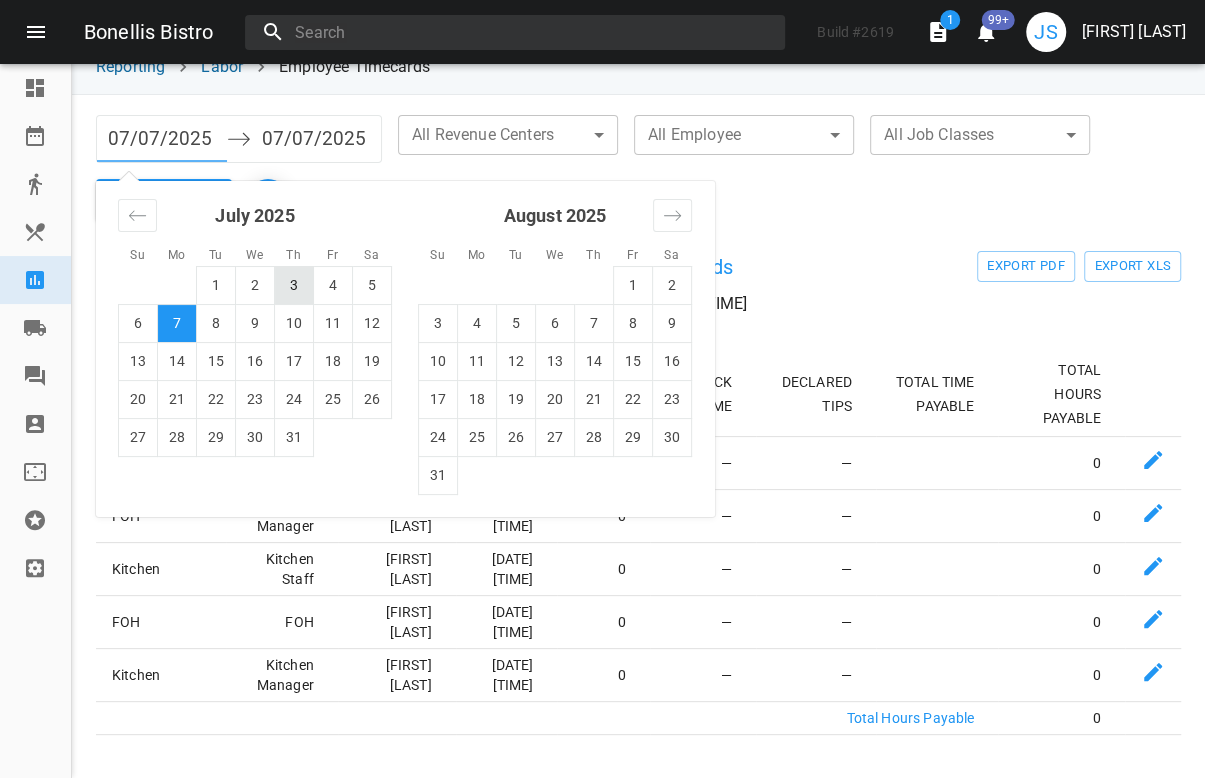 click on "3" at bounding box center [294, 285] 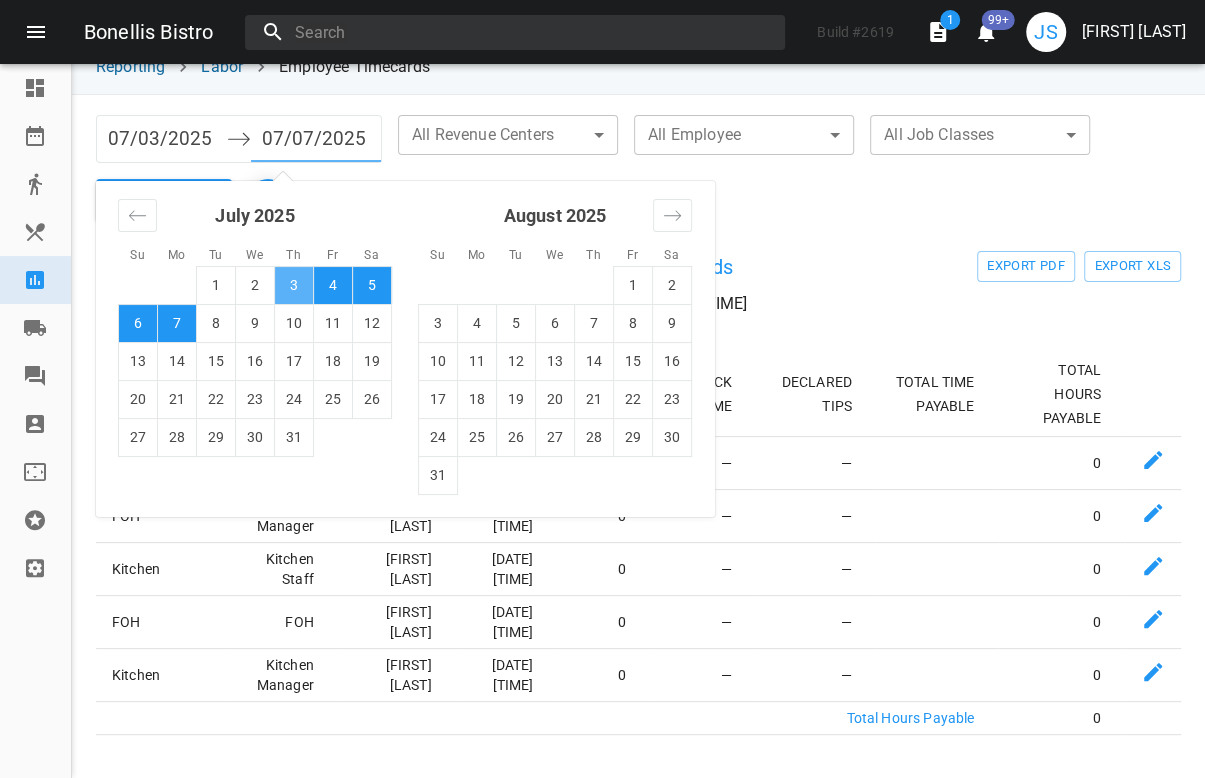 click on "3" at bounding box center [294, 285] 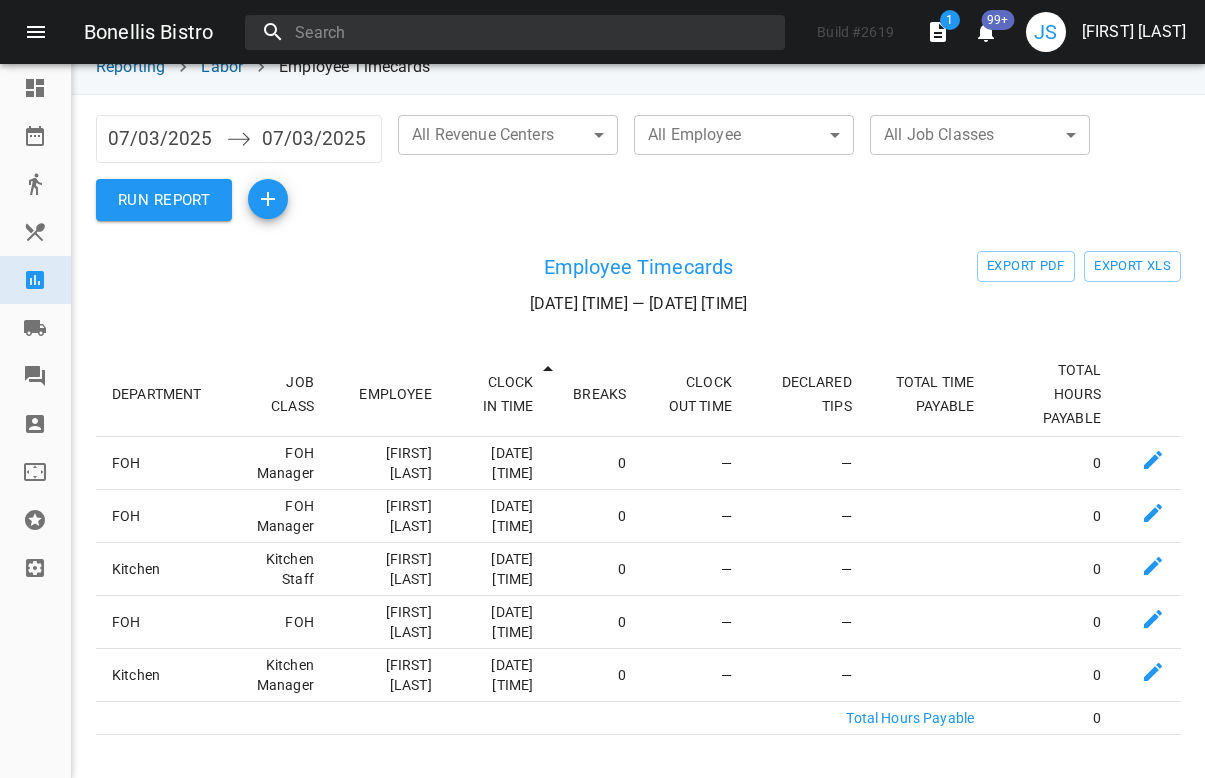 click on "RUN REPORT" at bounding box center (164, 200) 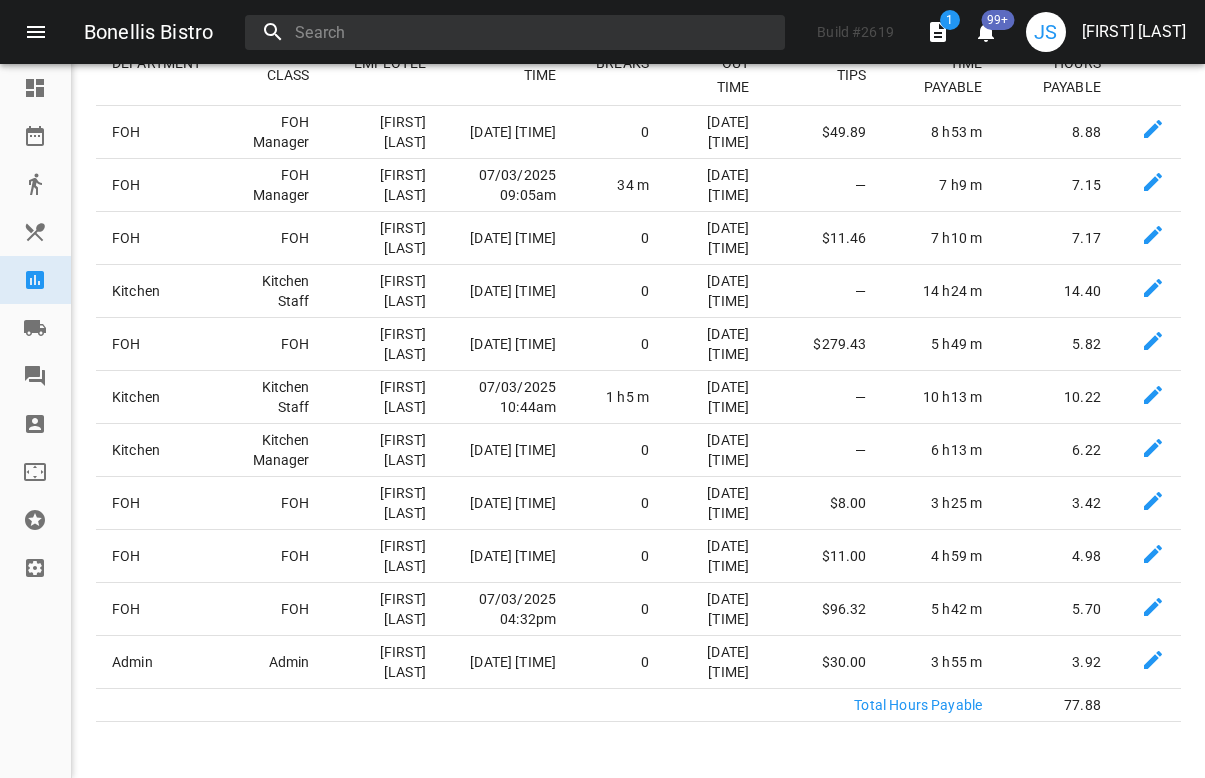 scroll, scrollTop: 363, scrollLeft: 0, axis: vertical 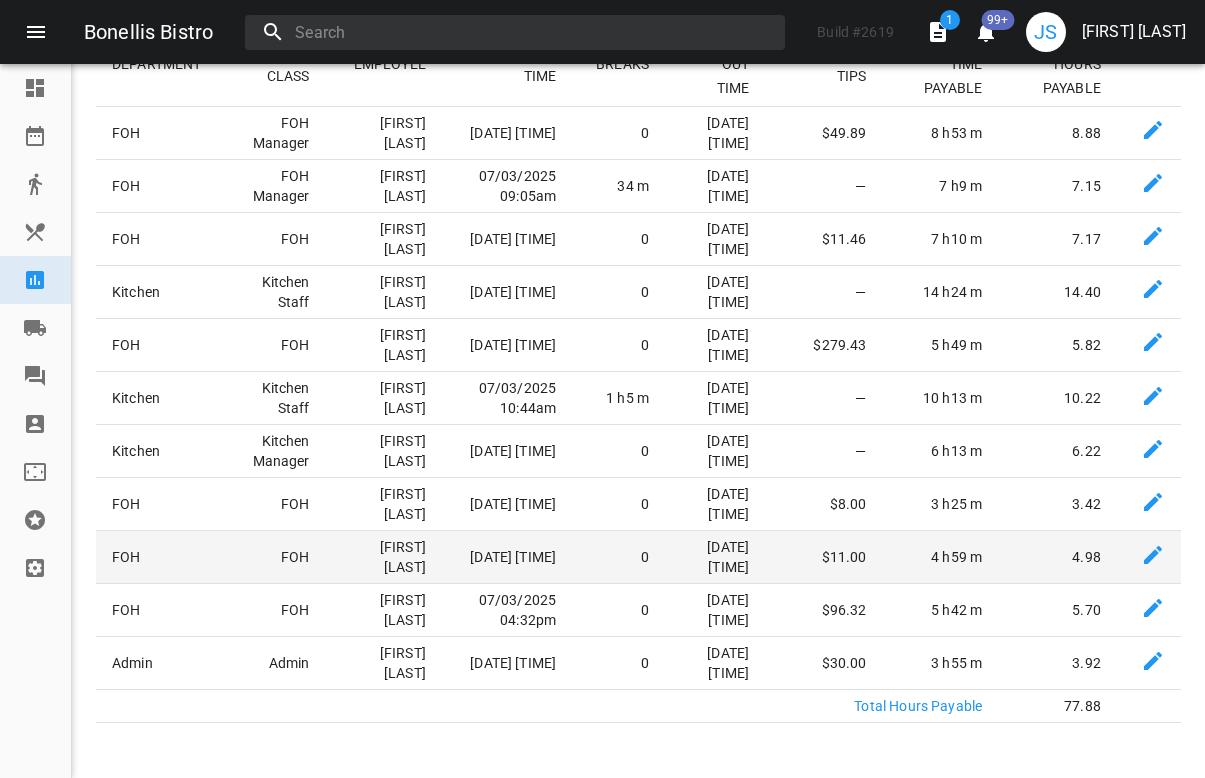 click on "4.98" at bounding box center [1065, 132] 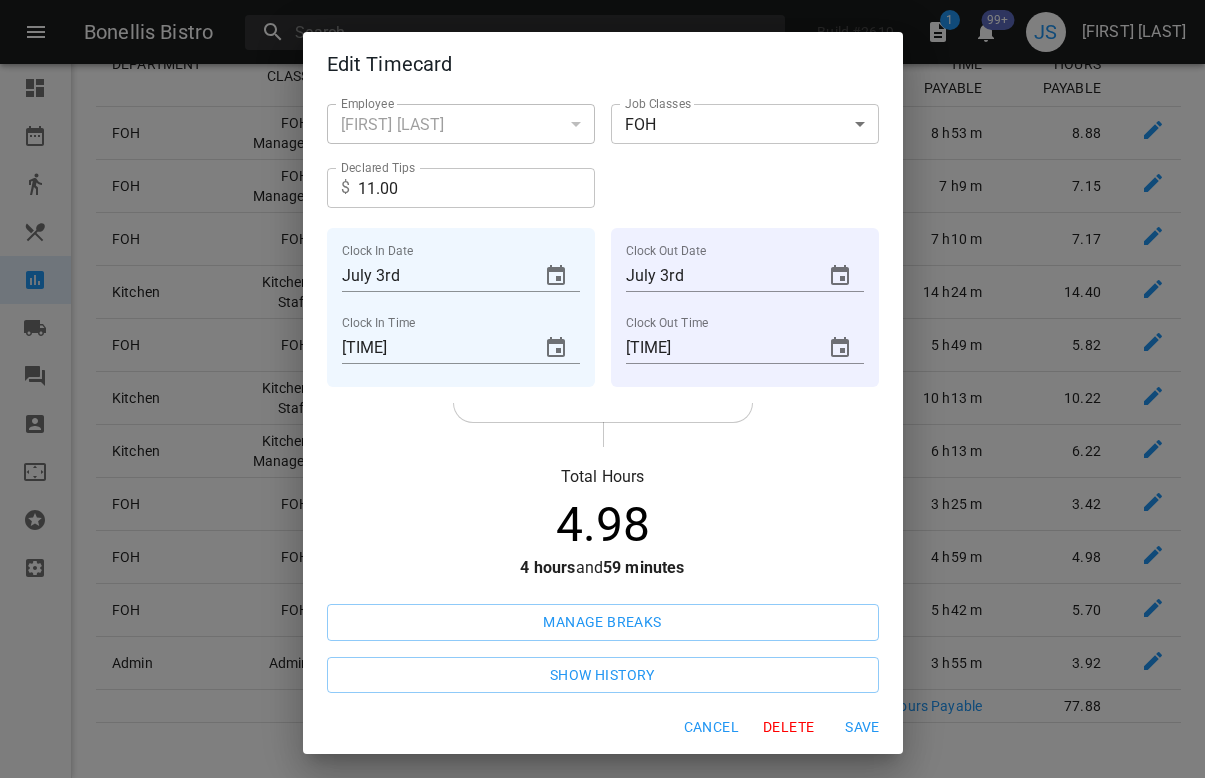 click at bounding box center [840, 347] 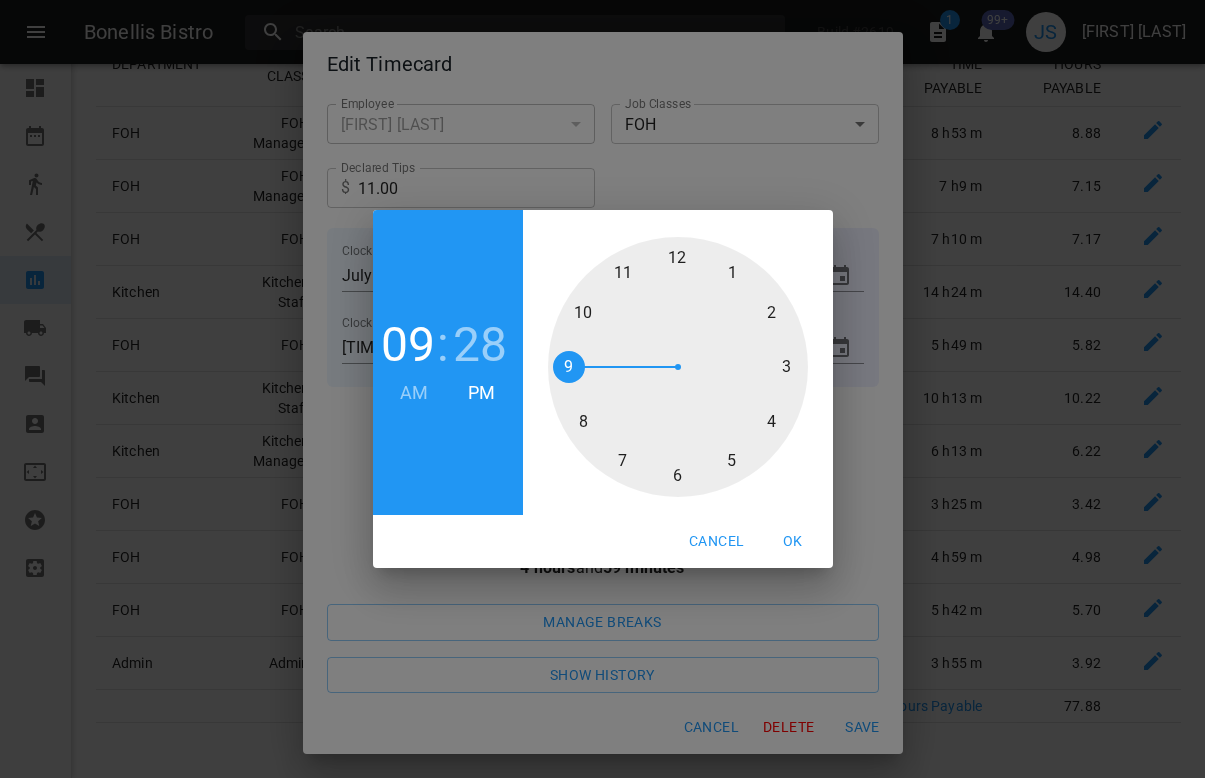 click at bounding box center (678, 367) 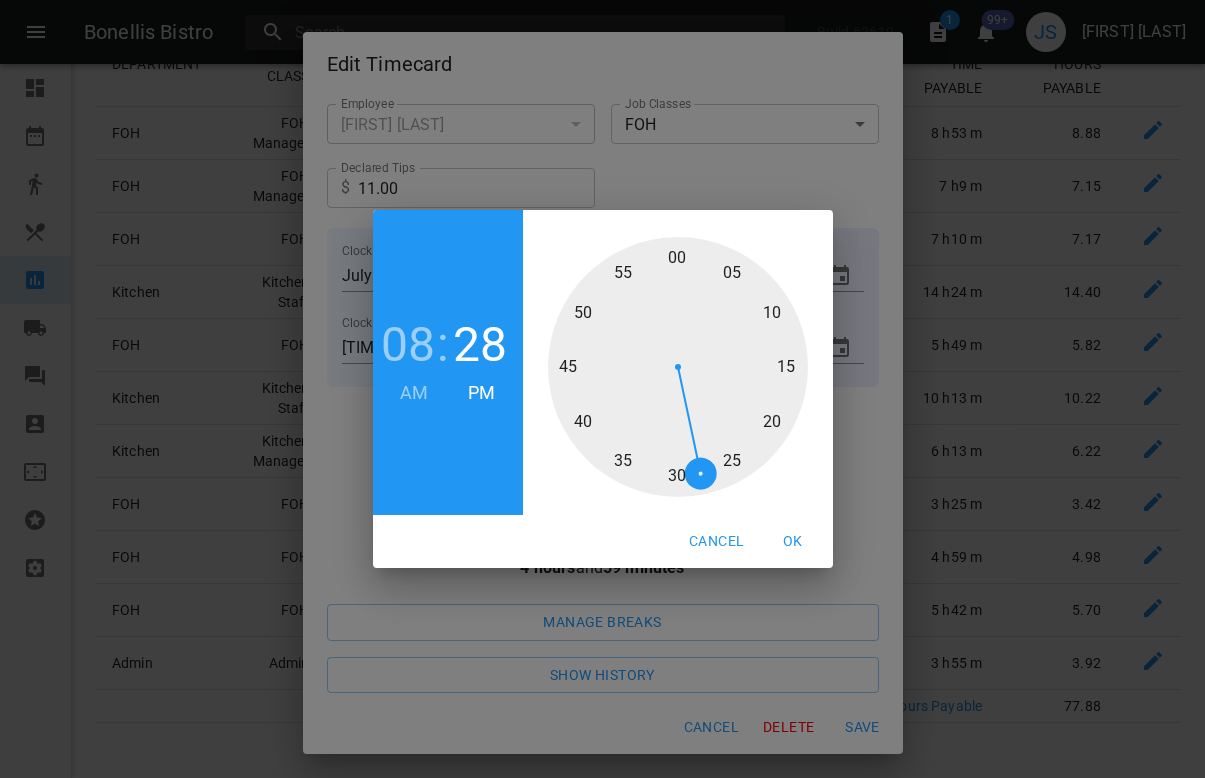 click at bounding box center [678, 367] 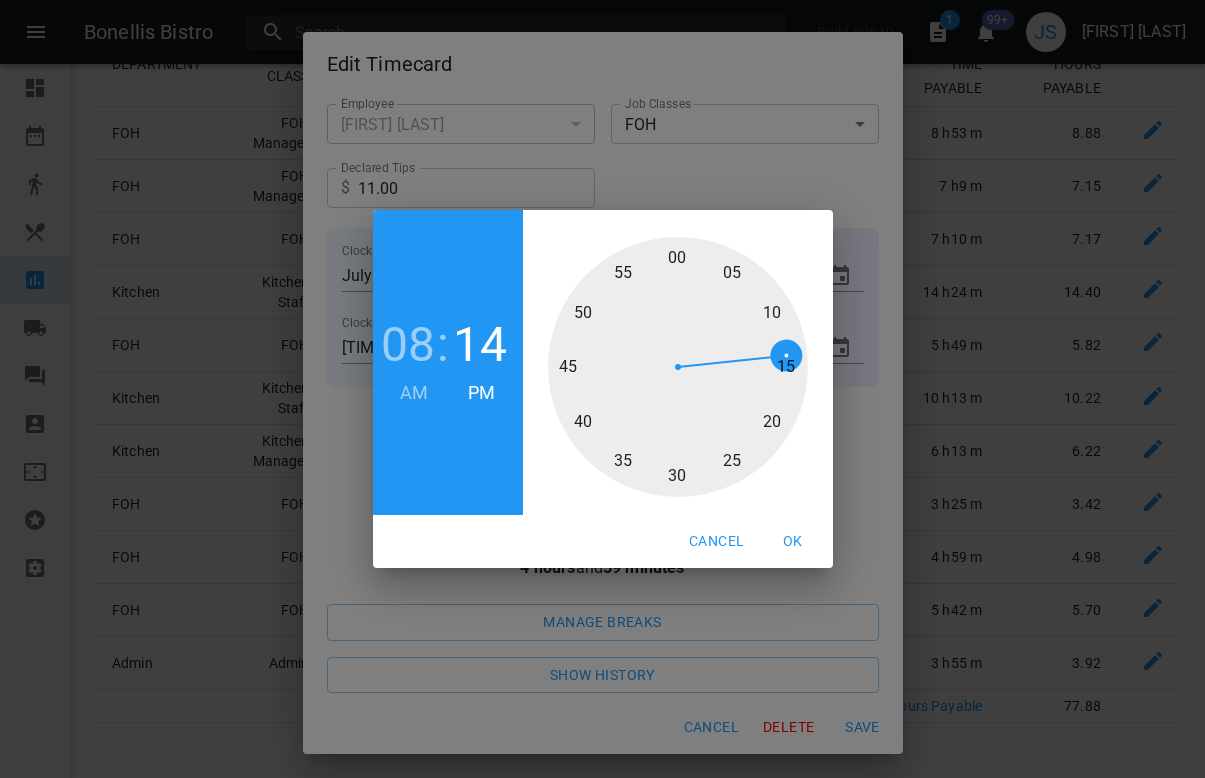 click on "OK" at bounding box center (716, 541) 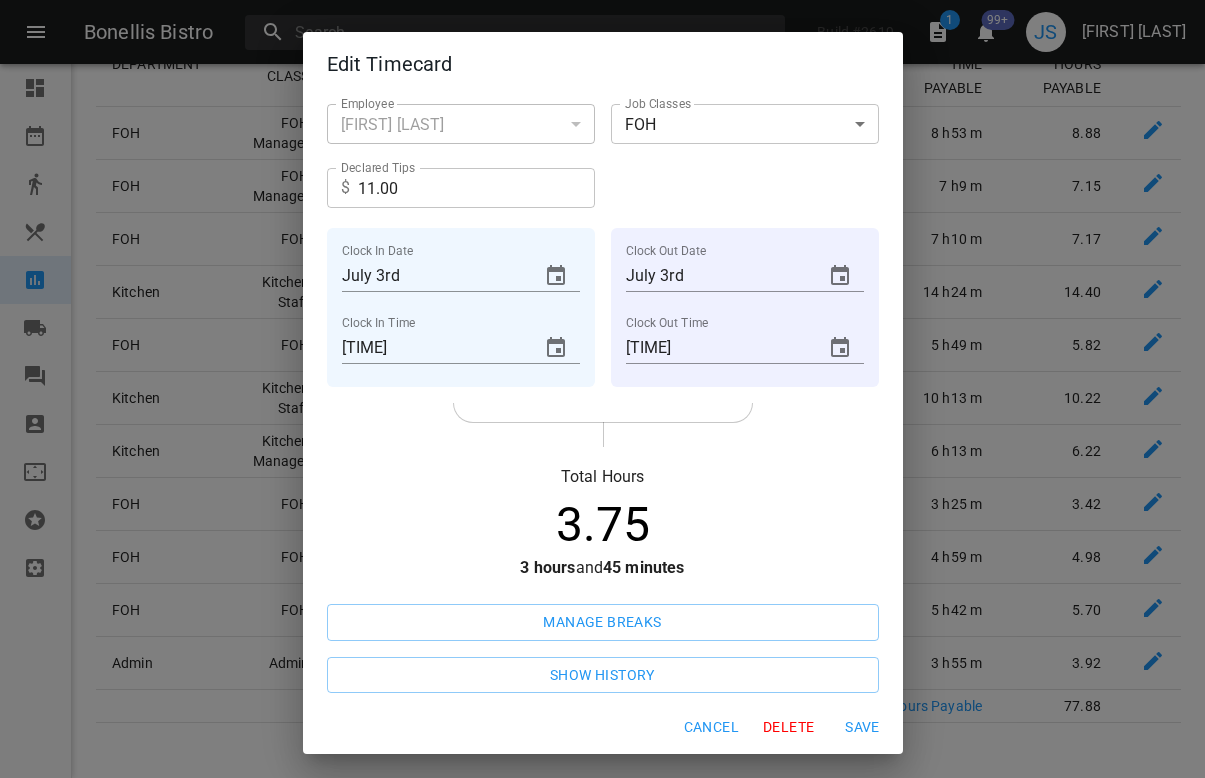 click on "Save" at bounding box center [711, 727] 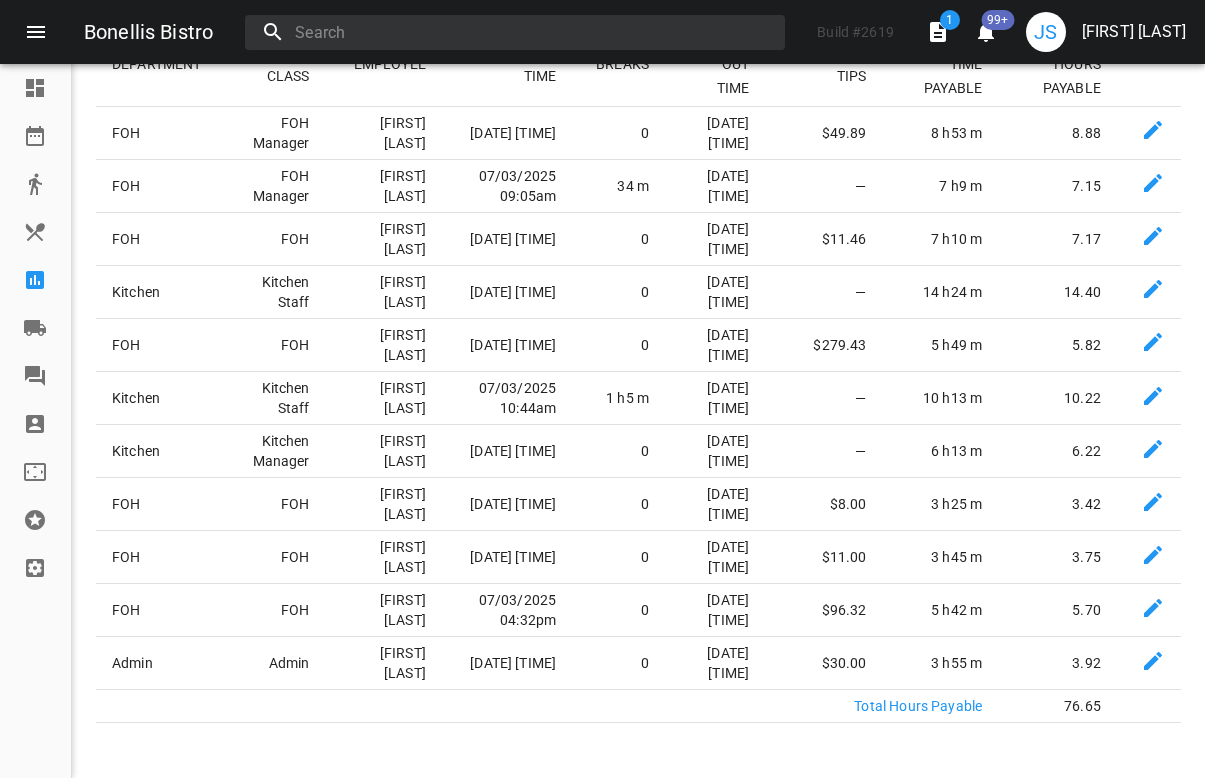 click on "Reporting" at bounding box center [35, 280] 